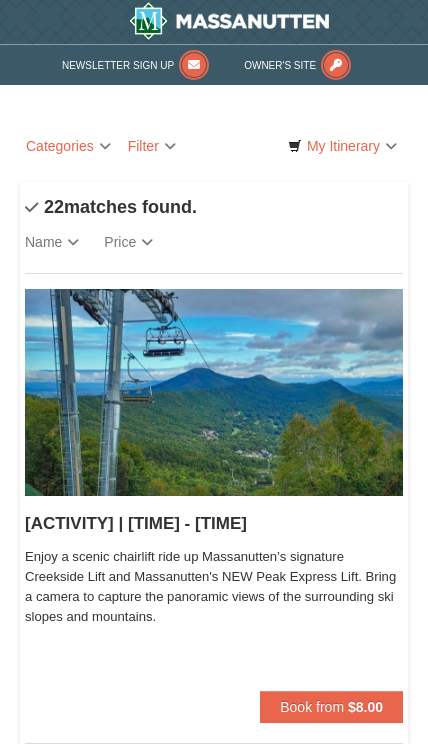 scroll, scrollTop: 0, scrollLeft: 0, axis: both 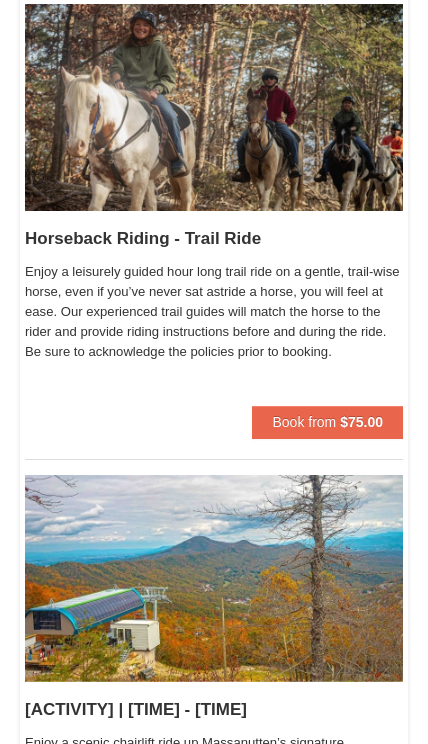 click on "Book from   $75.00" at bounding box center [327, 422] 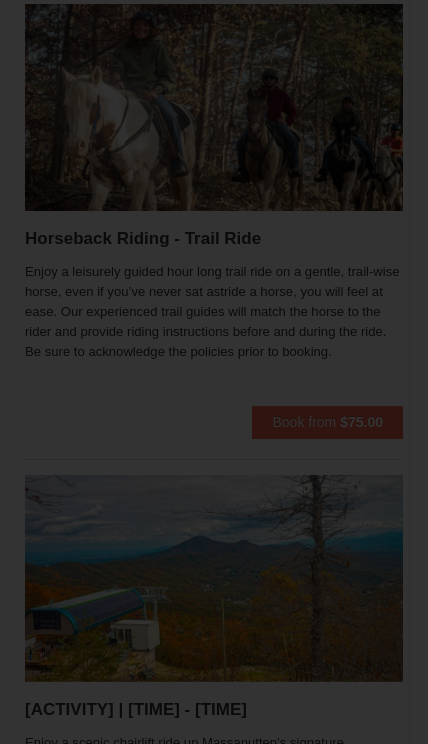 scroll, scrollTop: 5458, scrollLeft: 0, axis: vertical 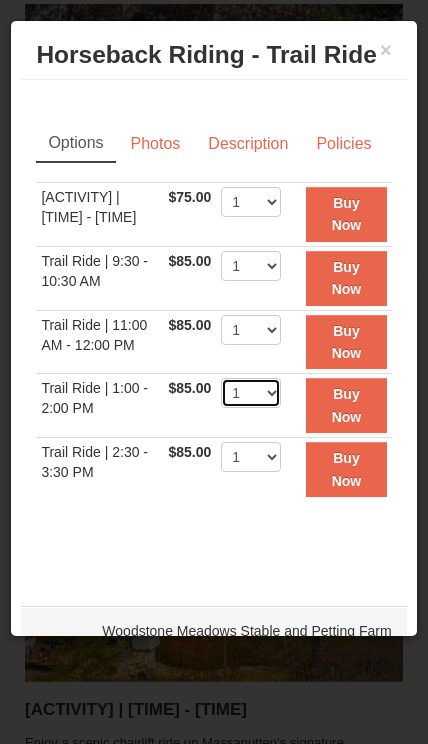 click on "1
2
3
4
5
6
7
8
9" at bounding box center [251, 393] 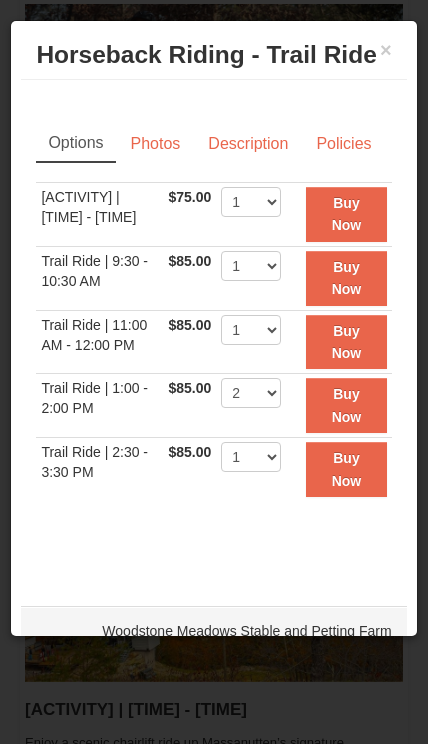 click on "Buy Now" at bounding box center (347, 405) 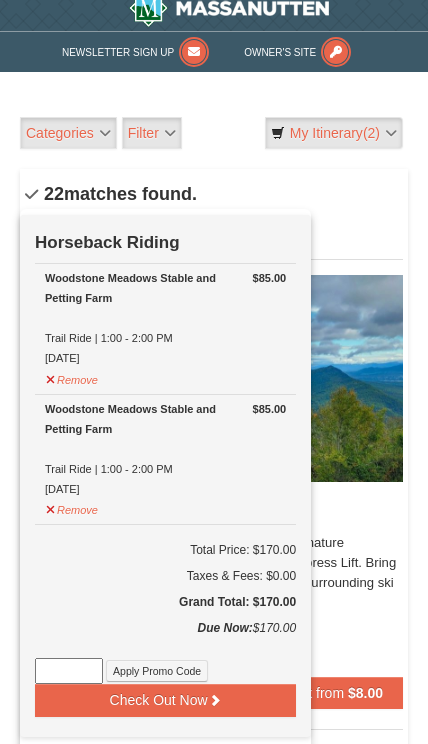 scroll, scrollTop: 0, scrollLeft: 0, axis: both 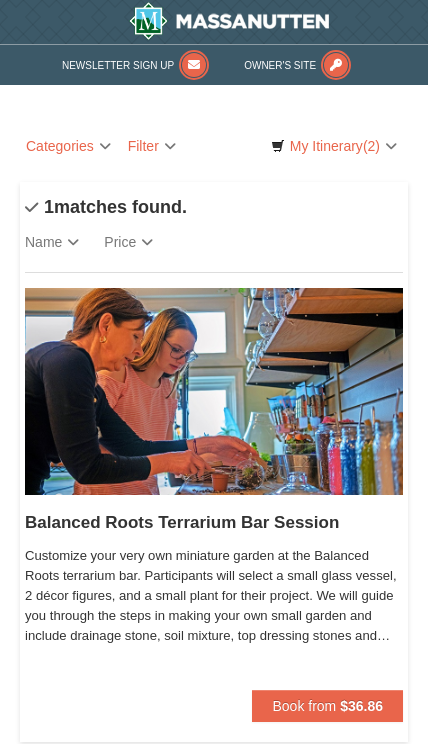 click on "Categories" at bounding box center [68, 146] 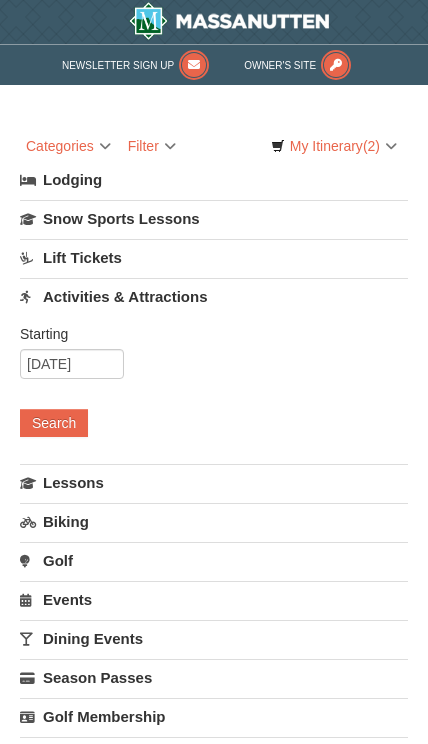 click on "Activities & Attractions" at bounding box center [214, 296] 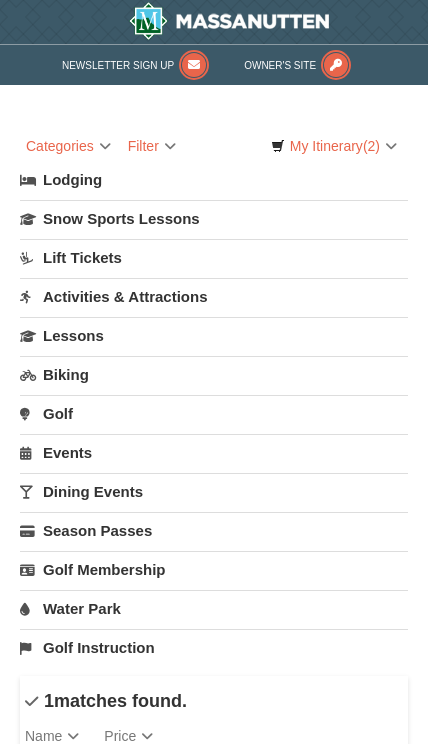 click on "Activities & Attractions" at bounding box center (214, 296) 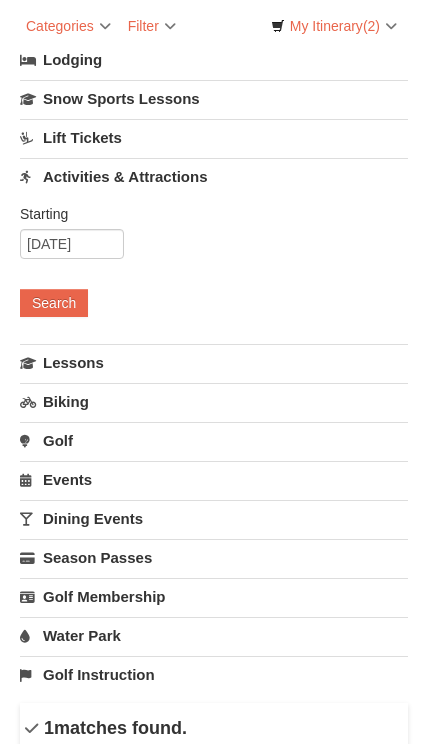 scroll, scrollTop: 0, scrollLeft: 0, axis: both 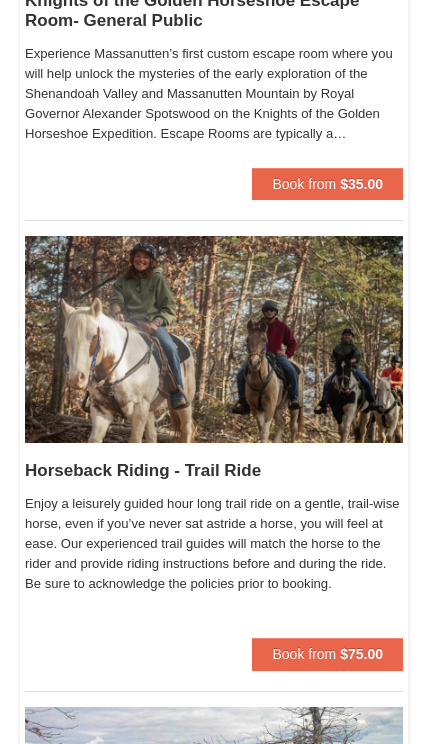 click on "Book from   $75.00" at bounding box center [327, 654] 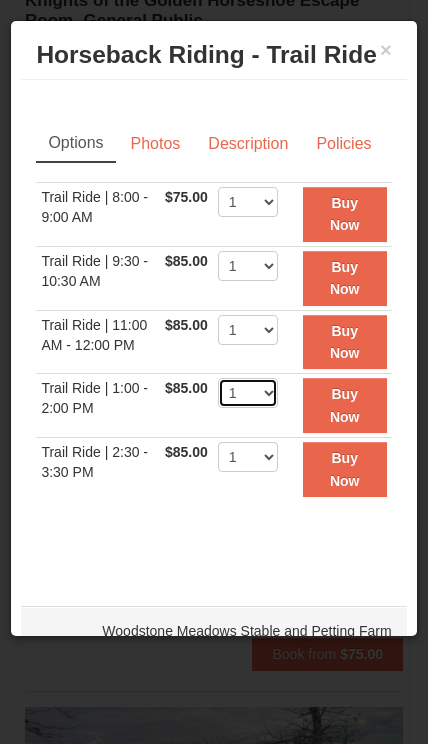 click on "1
2
3
4
5
6
7
8
9" at bounding box center [248, 393] 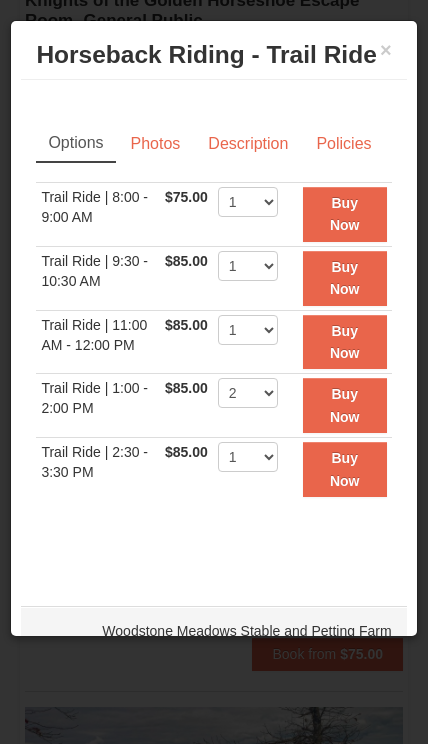 click on "Buy Now" at bounding box center [345, 405] 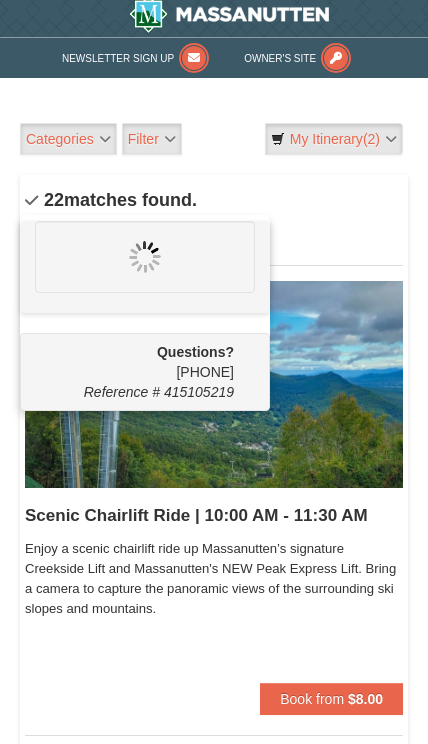 scroll, scrollTop: 6, scrollLeft: 0, axis: vertical 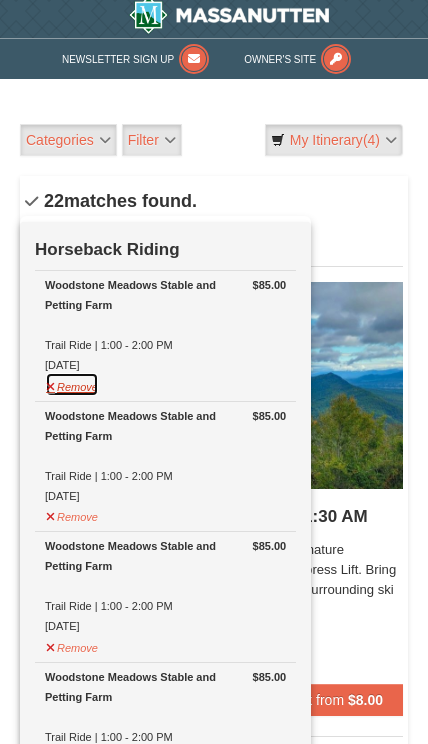 click on "Remove" at bounding box center (72, 384) 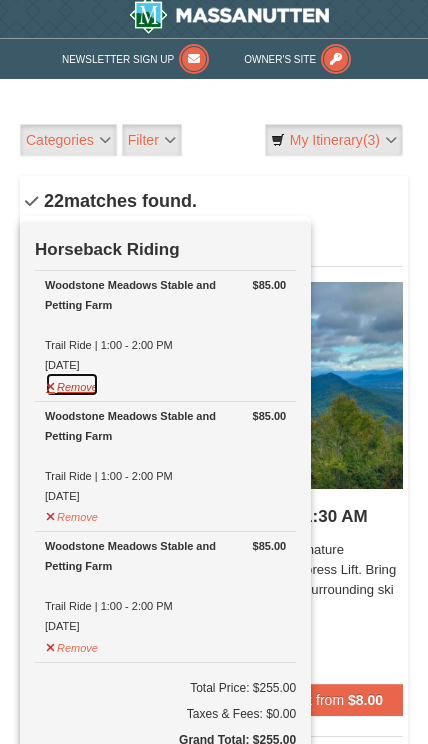 click on "Remove" at bounding box center (72, 384) 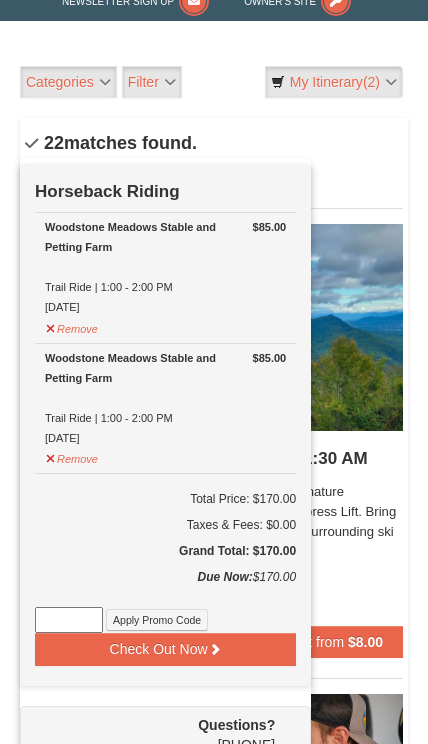 scroll, scrollTop: 69, scrollLeft: 0, axis: vertical 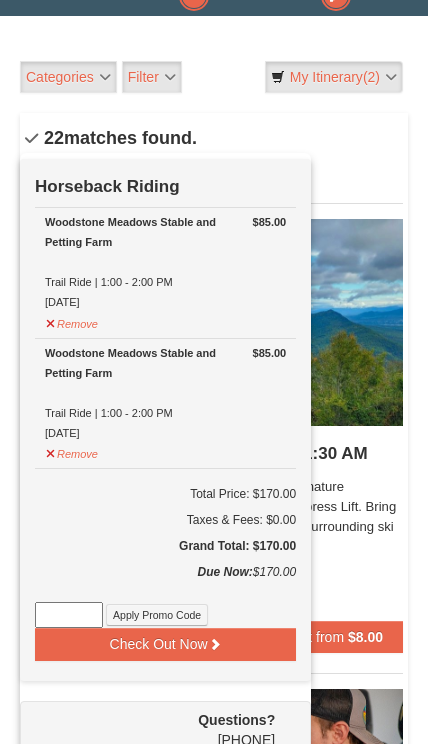 click on "Check Out Now" at bounding box center [165, 644] 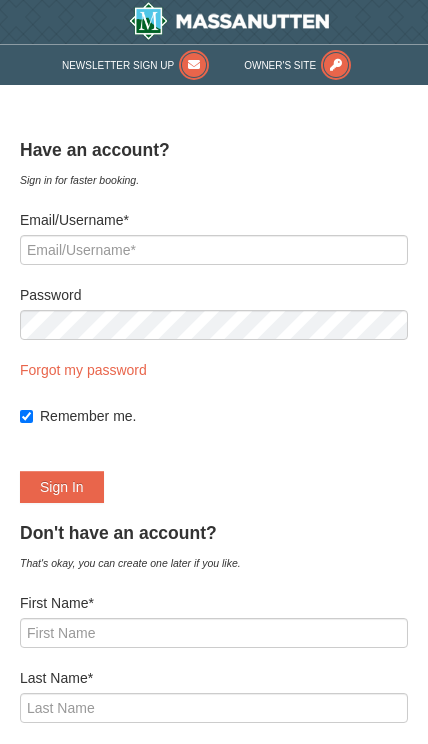 scroll, scrollTop: 0, scrollLeft: 0, axis: both 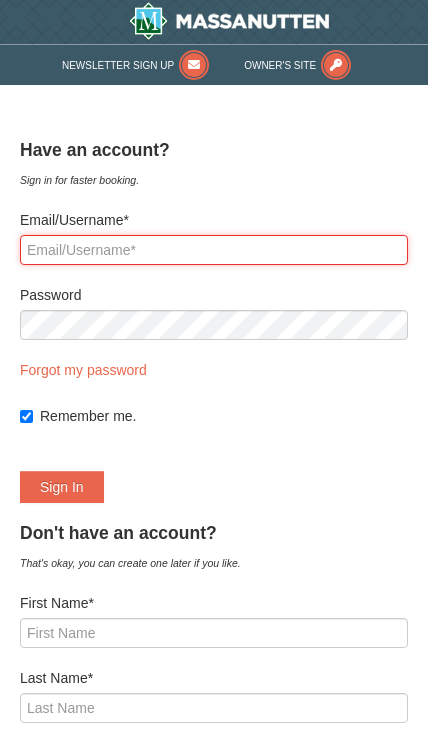 click on "Email/Username*" at bounding box center [214, 250] 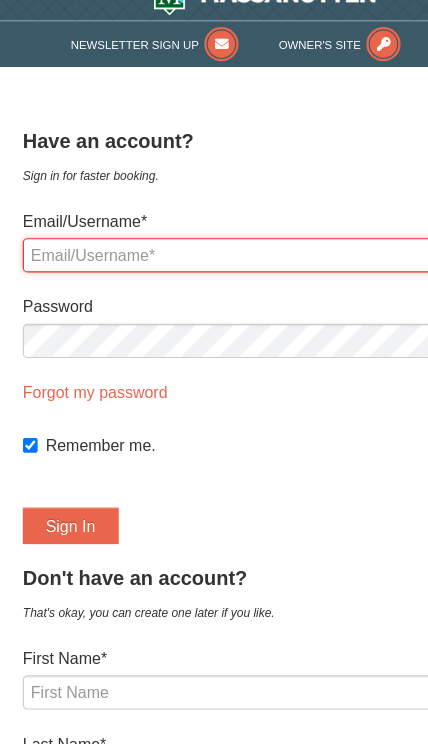 scroll, scrollTop: 26, scrollLeft: 0, axis: vertical 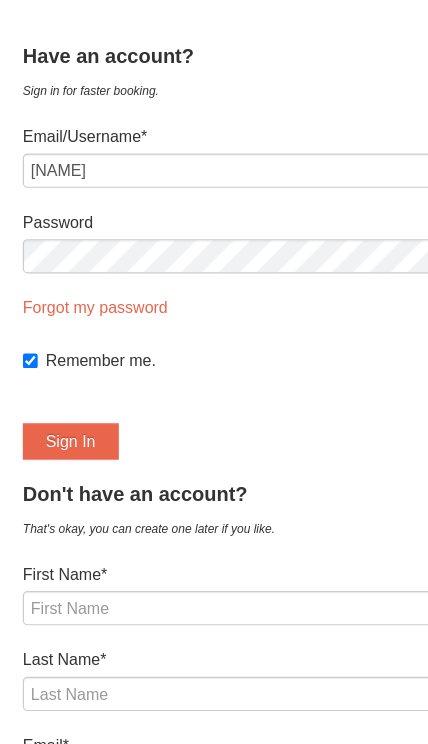 click on "Sign In" at bounding box center [62, 461] 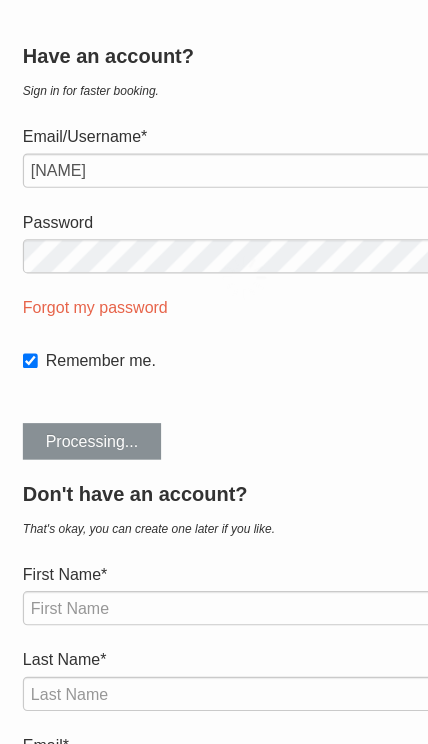 scroll, scrollTop: 101, scrollLeft: 0, axis: vertical 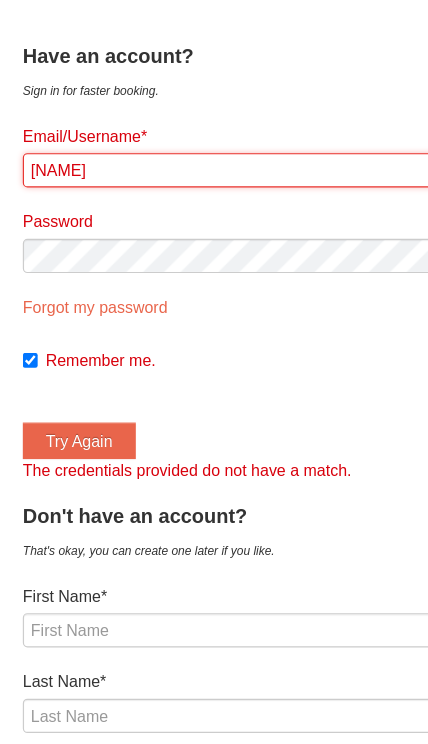 click on "lisambcat" at bounding box center [214, 149] 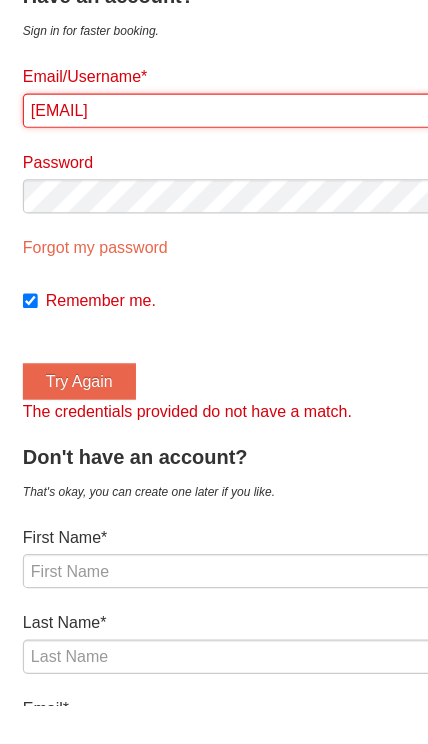 type on "lisambcat@aol.com" 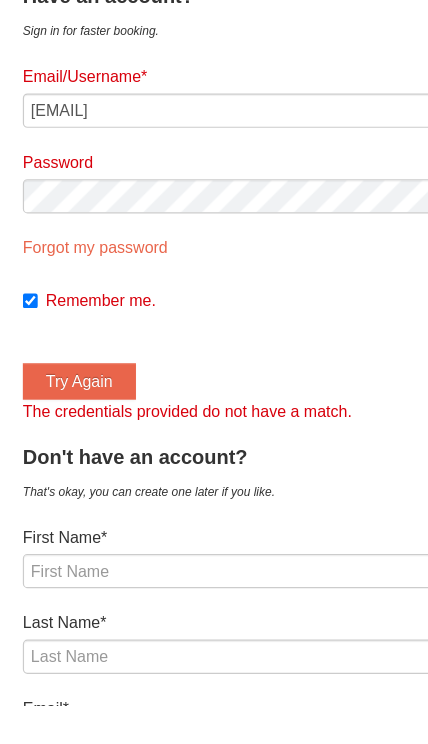 click on "Try Again" at bounding box center [69, 461] 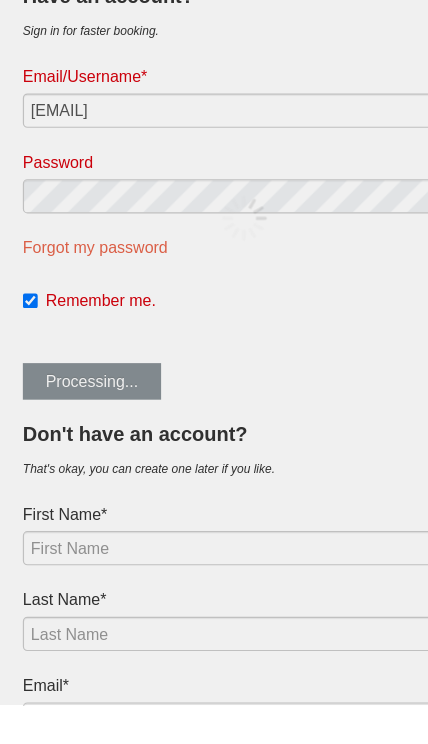 scroll, scrollTop: 153, scrollLeft: 0, axis: vertical 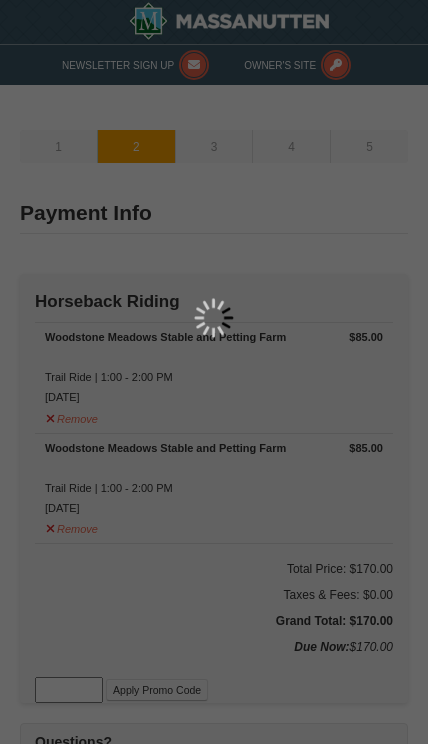 type on "11804 Birchwood Ct" 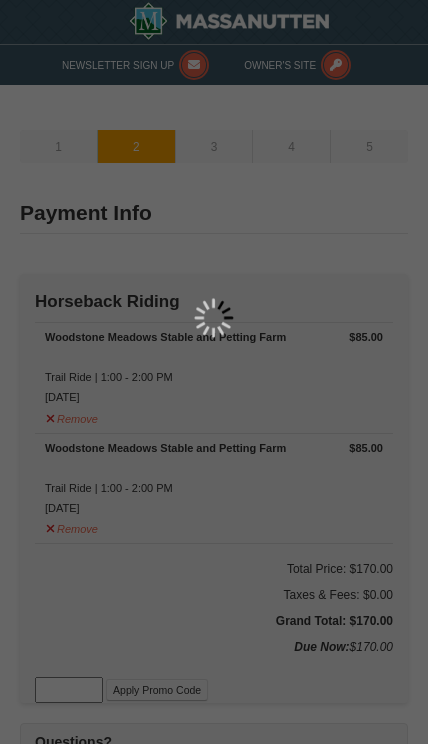 type on "Locust Grove" 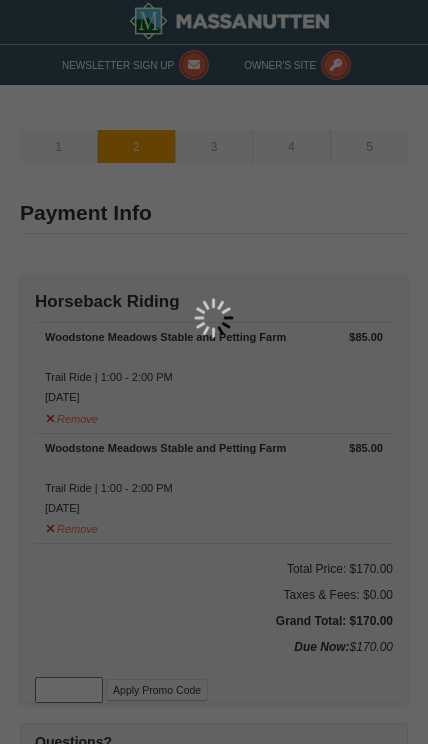 type on "22508" 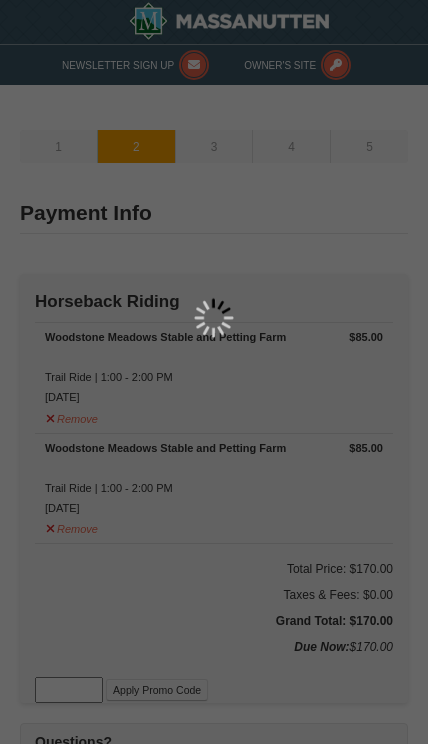 type on "[NUMBER]" 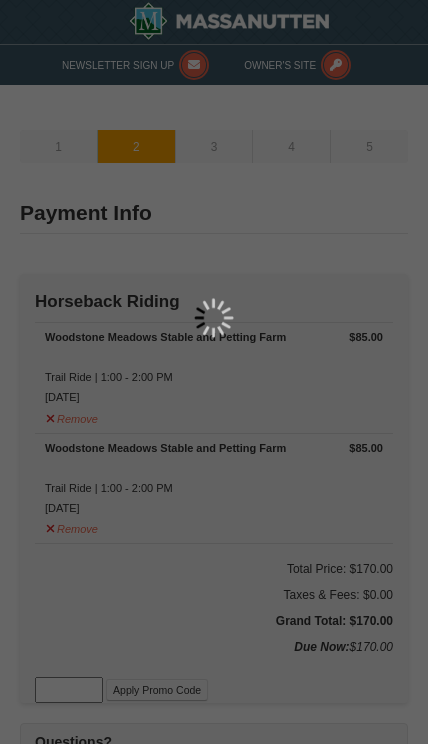 type on "907" 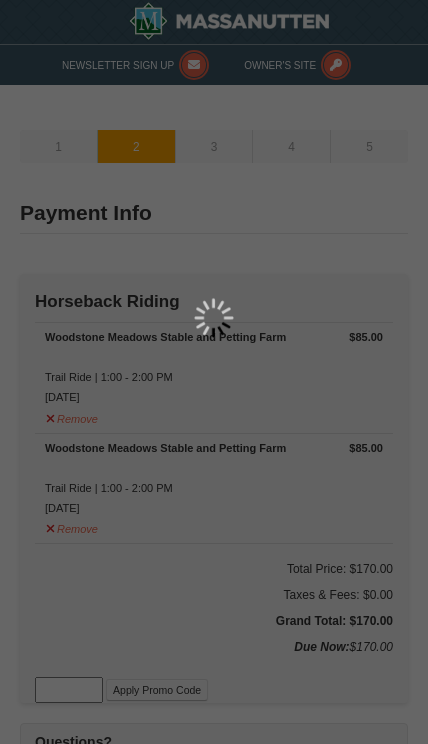 type on "8951" 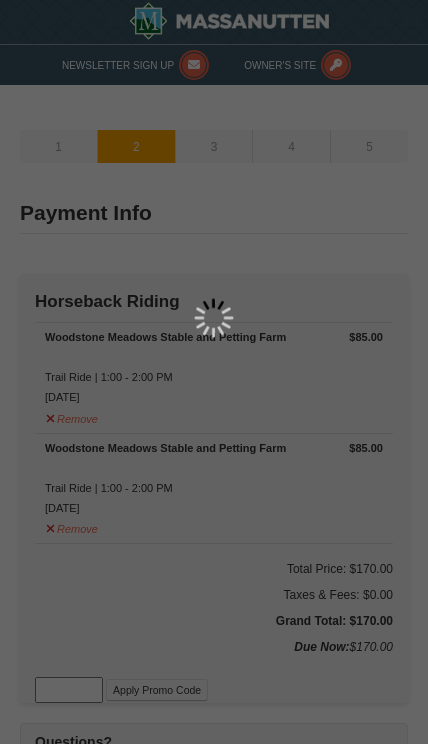 type on "Lisambcat@aol.com" 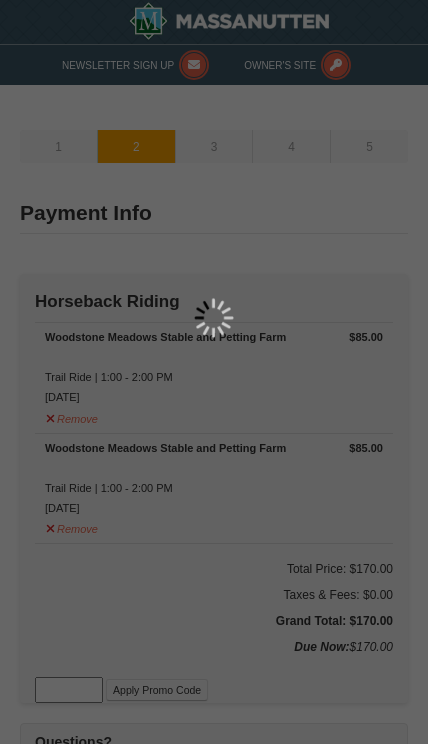 select on "VA" 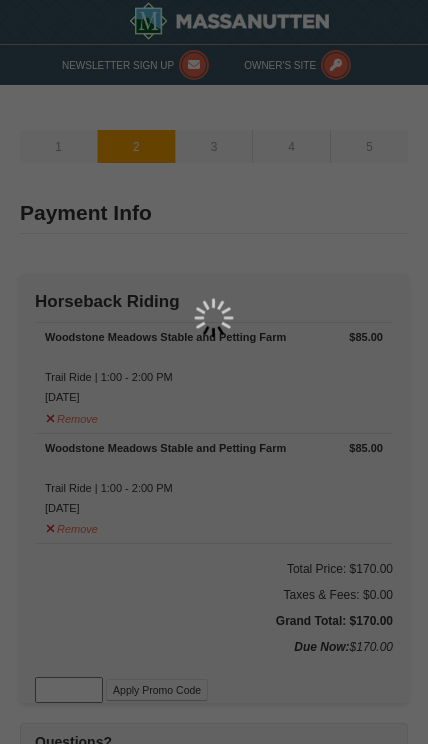 select on "8" 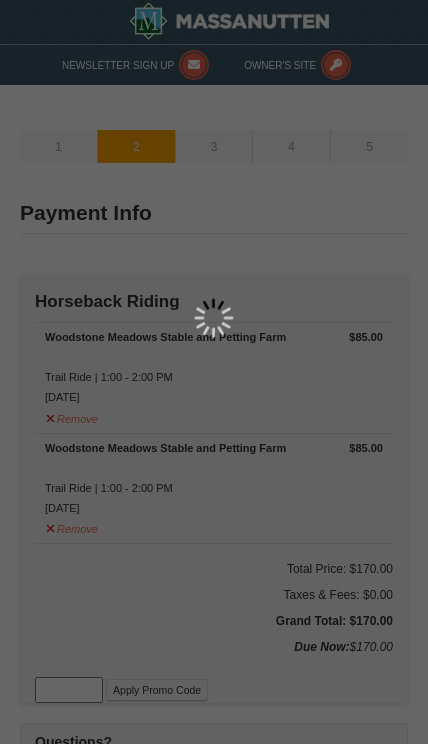 select on "8" 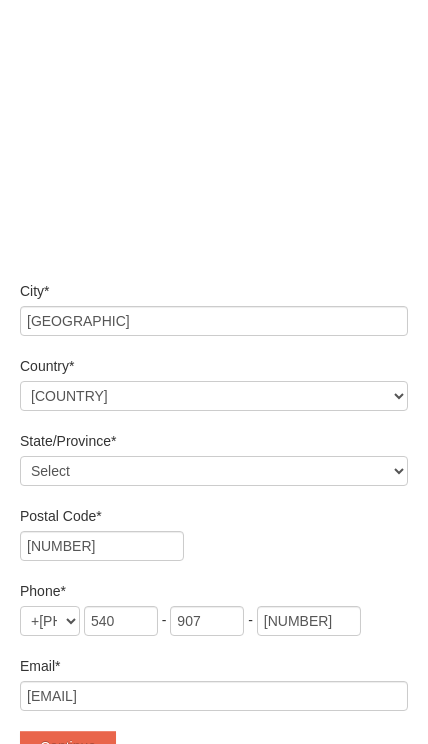scroll, scrollTop: 497, scrollLeft: 0, axis: vertical 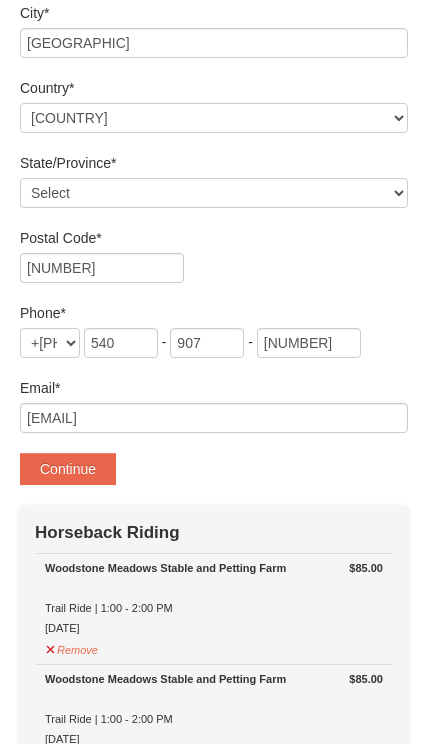 click on "Continue" at bounding box center [68, 469] 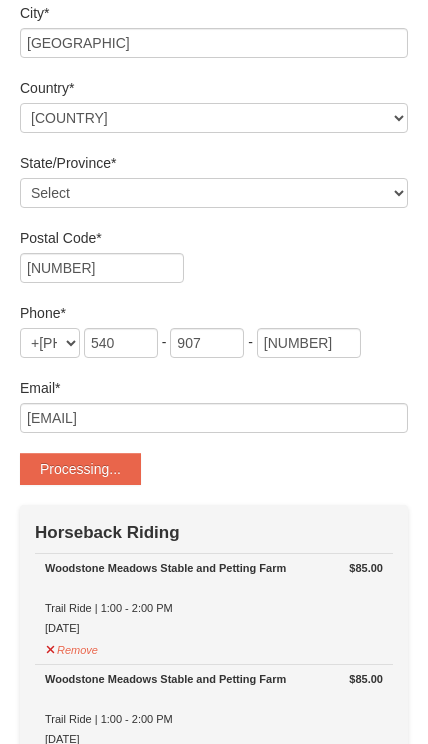 scroll, scrollTop: 497, scrollLeft: 0, axis: vertical 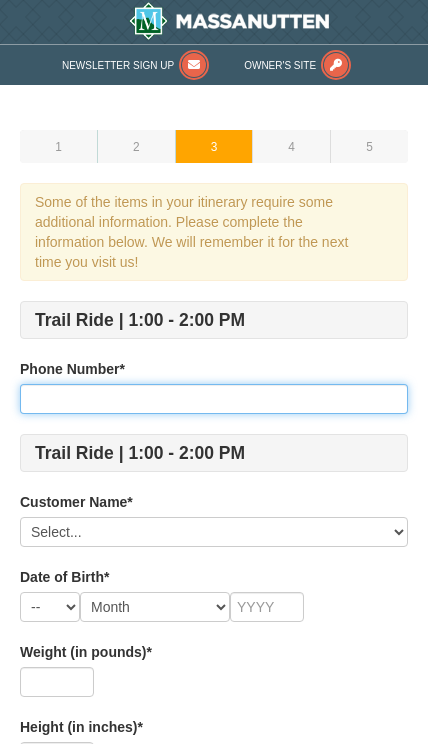 click at bounding box center (214, 399) 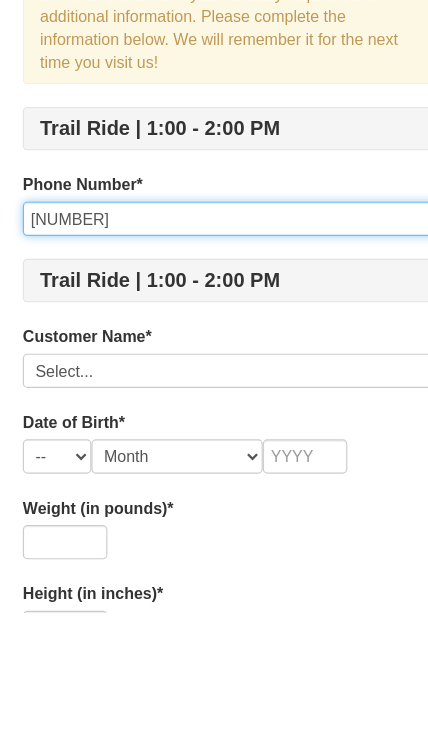 type on "[NUMBER]" 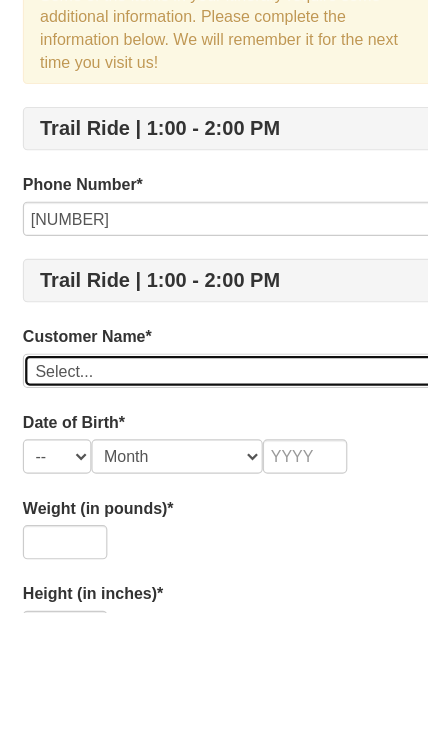 click on "Select... [FIRST] [LAST] Tim Bibey Add New..." at bounding box center [214, 532] 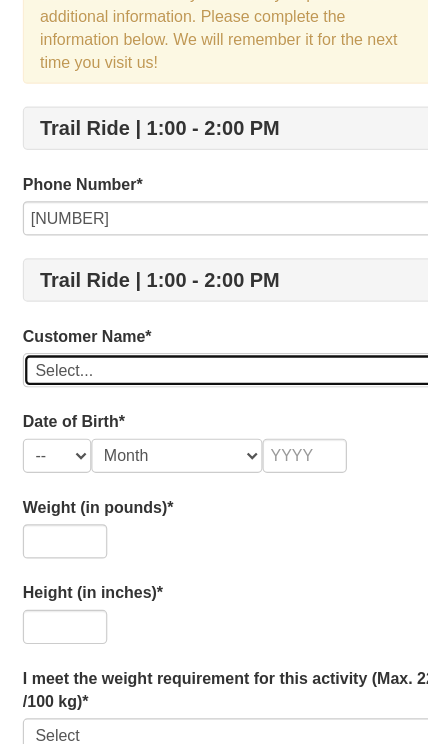 select on "[NUMBER]" 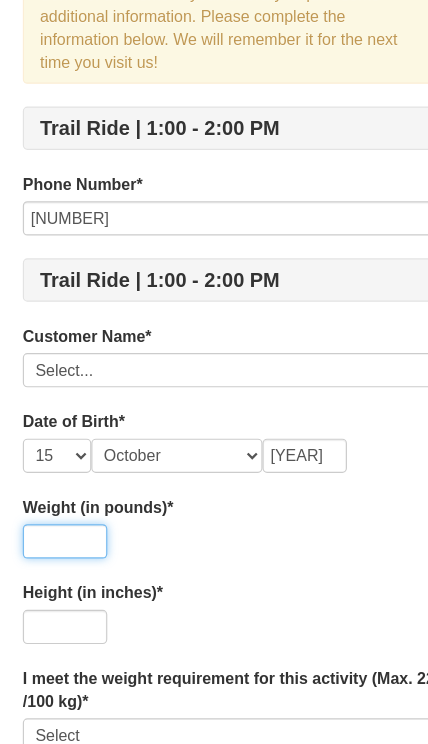 click at bounding box center [57, 567] 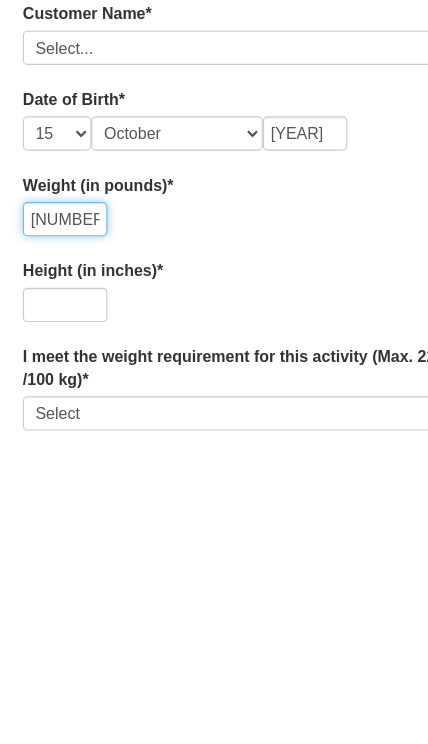 type on "[NUMBER]" 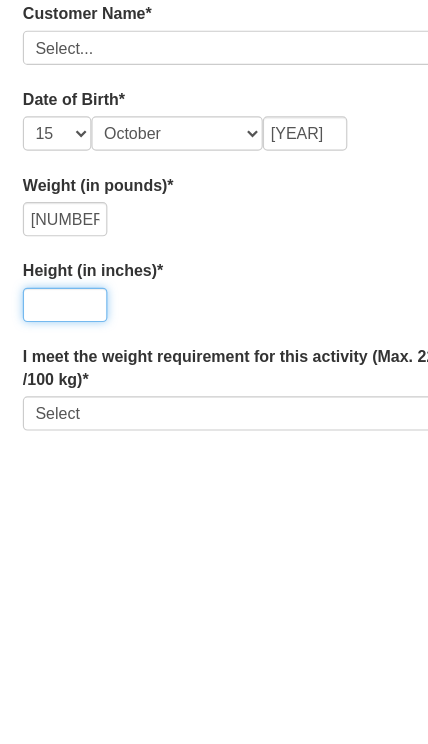 click at bounding box center (57, 628) 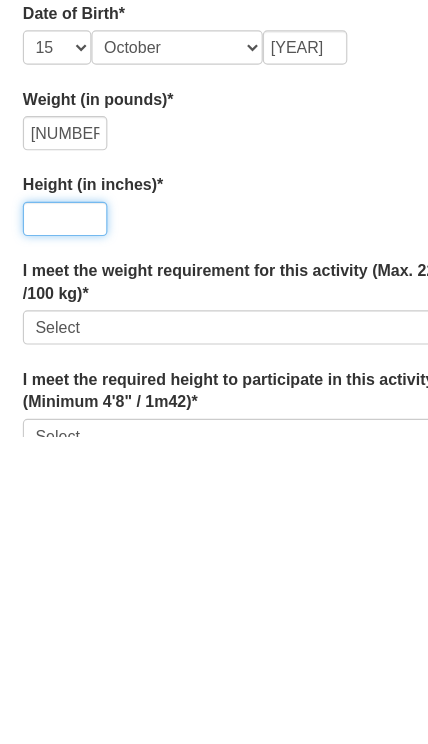 scroll, scrollTop: 472, scrollLeft: 0, axis: vertical 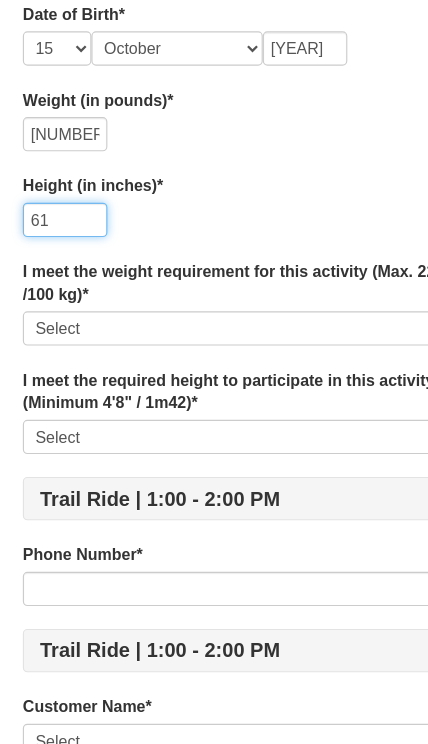 type on "61" 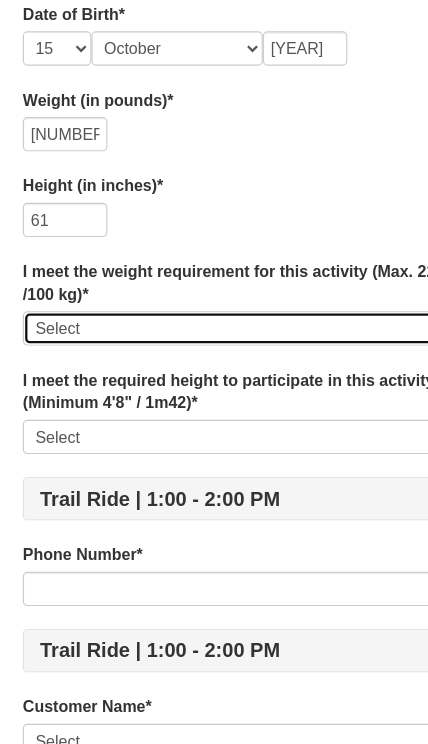 click on "Select Yes" at bounding box center (214, 380) 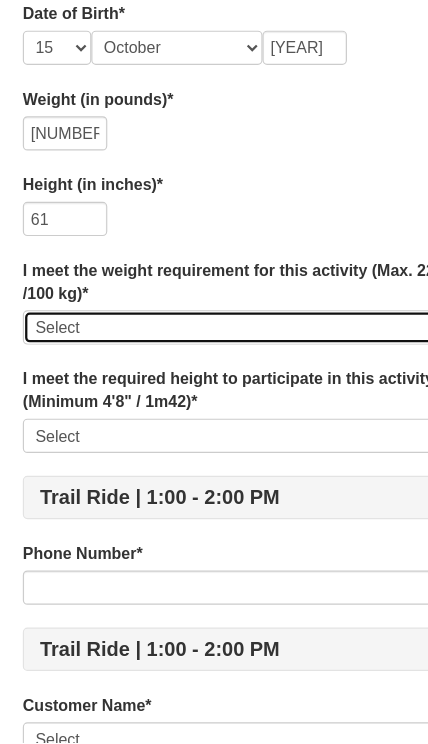 select on "Yes" 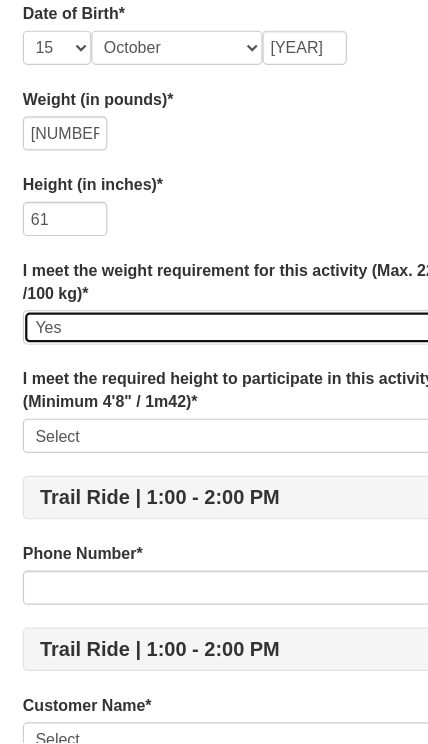 scroll, scrollTop: 473, scrollLeft: 0, axis: vertical 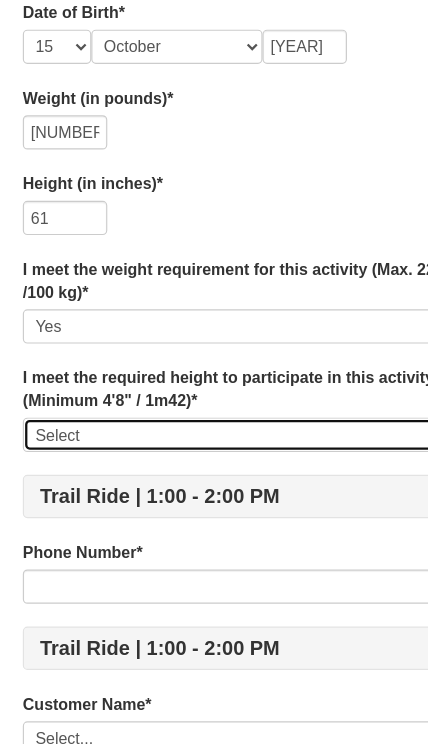 click on "Select Yes" at bounding box center (214, 474) 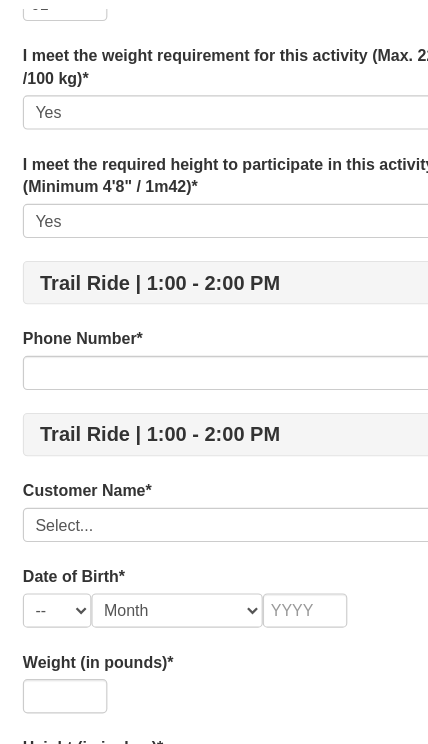 scroll, scrollTop: 771, scrollLeft: 0, axis: vertical 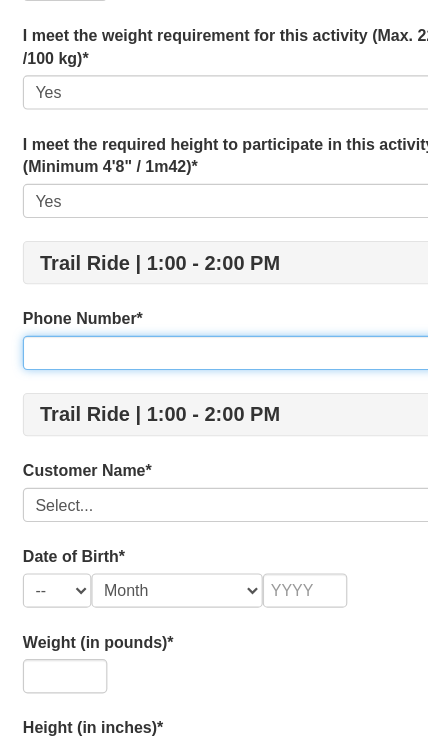 click at bounding box center (214, 309) 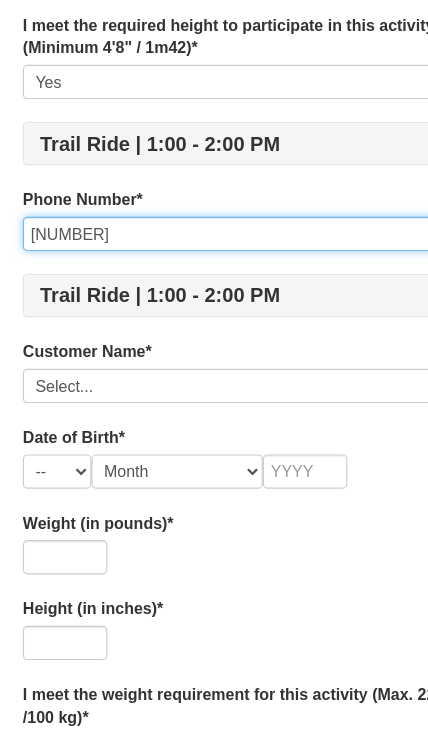 type on "[NUMBER]" 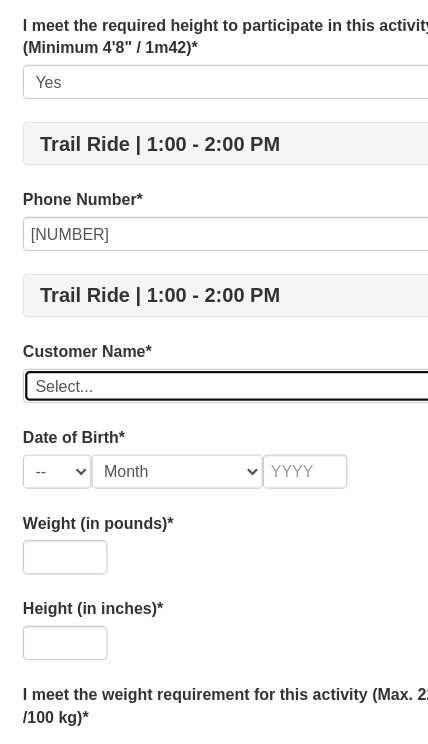 click on "Select... [FIRST] [LAST] Tim Bibey Add New..." at bounding box center [214, 442] 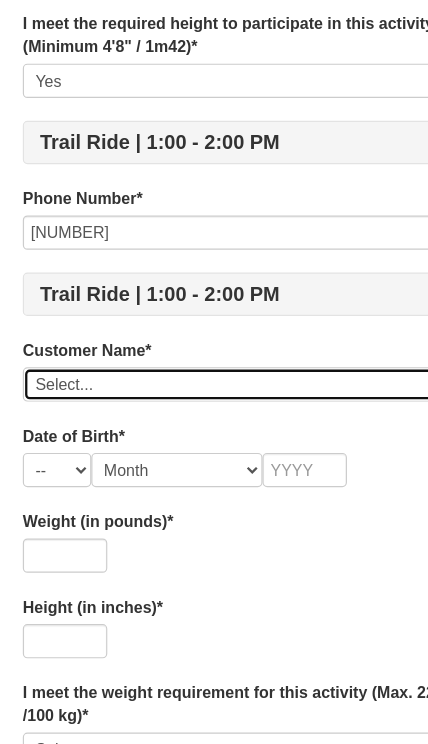 select on "[NUMBER]" 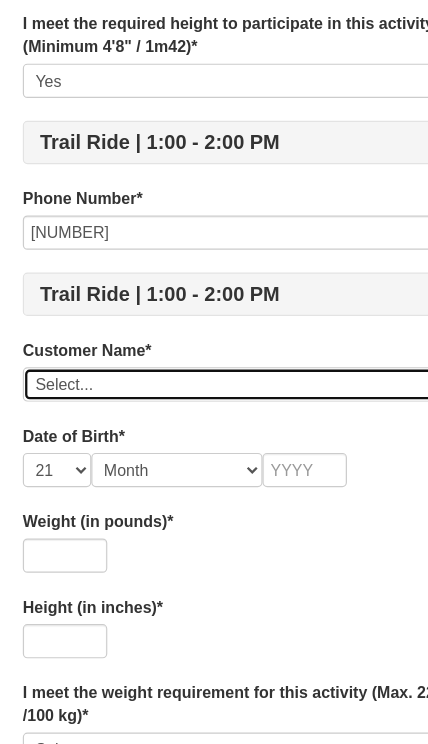 select on "03" 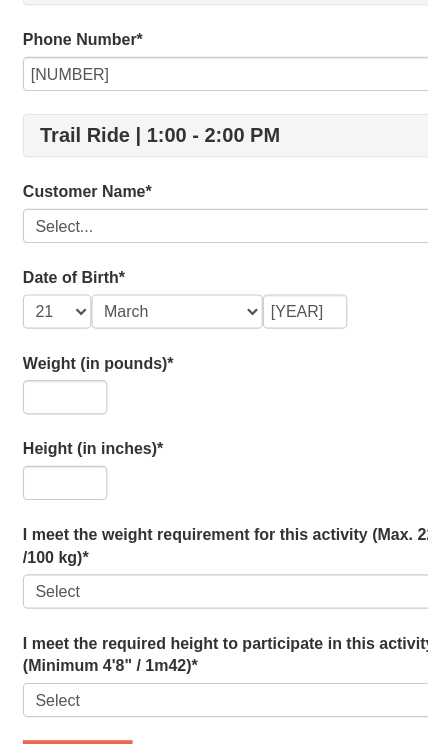 scroll, scrollTop: 1025, scrollLeft: 0, axis: vertical 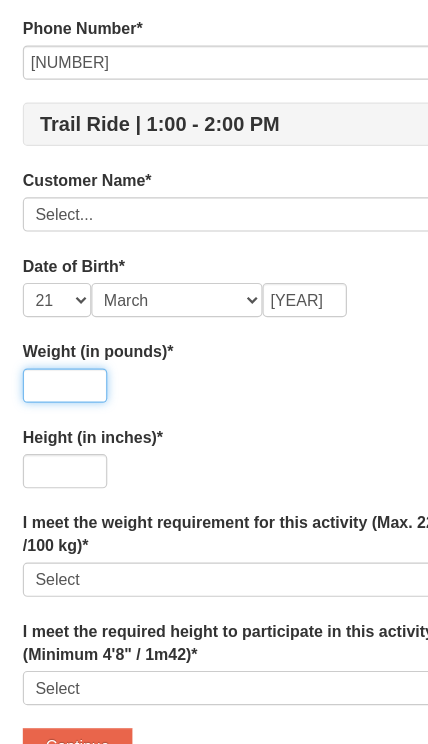 click at bounding box center [57, 338] 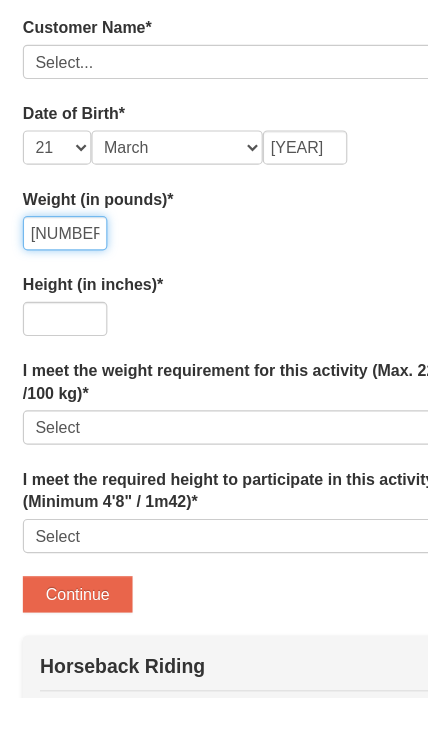 type on "[NUMBER]" 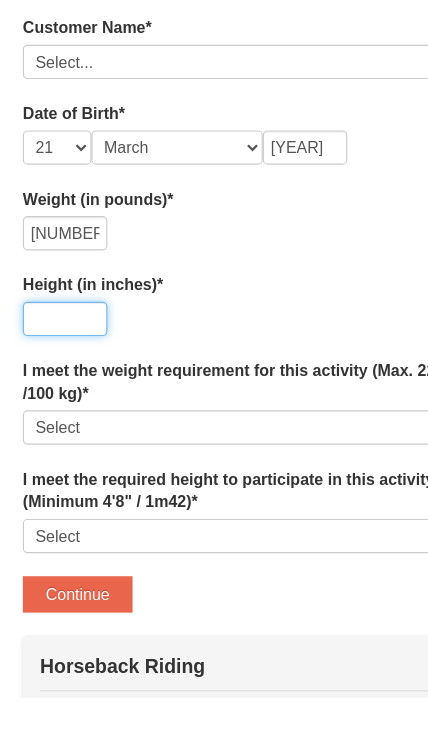click at bounding box center [57, 413] 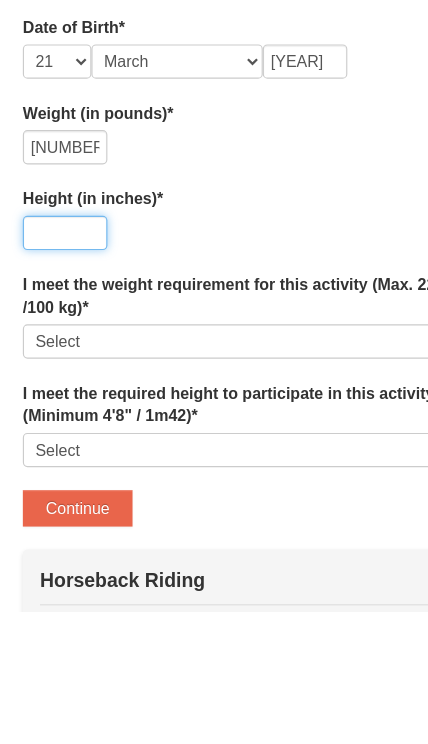 scroll, scrollTop: 1234, scrollLeft: 0, axis: vertical 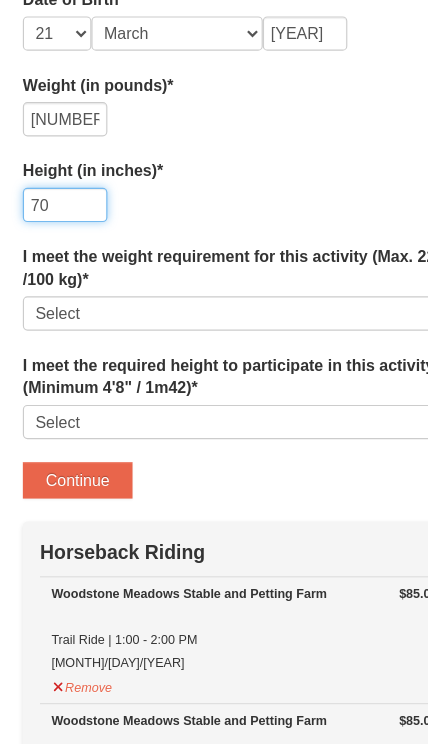 type on "70" 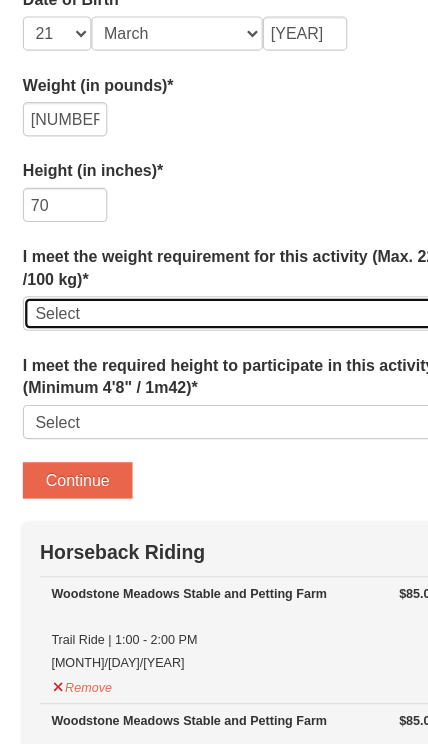 click on "Select Yes" at bounding box center (214, 299) 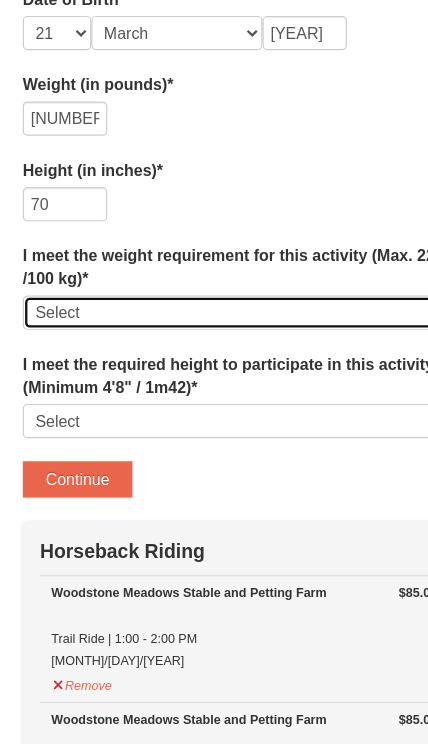 select on "Yes" 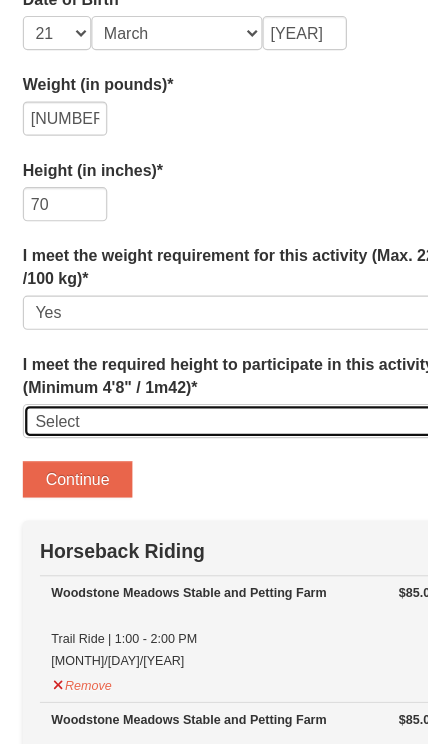 click on "Select Yes" at bounding box center (214, 394) 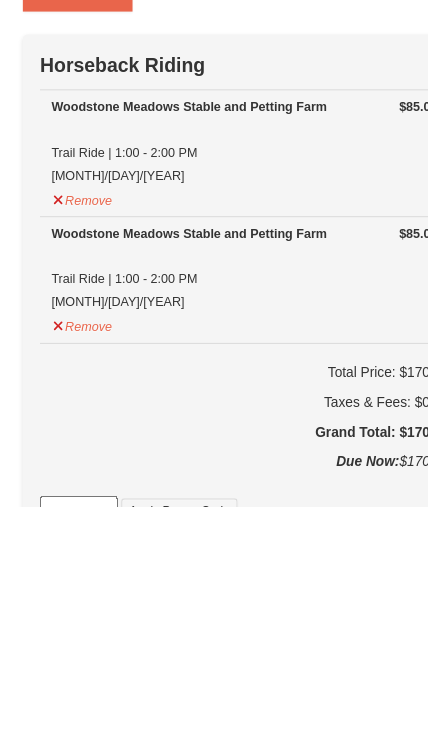 scroll, scrollTop: 1324, scrollLeft: 0, axis: vertical 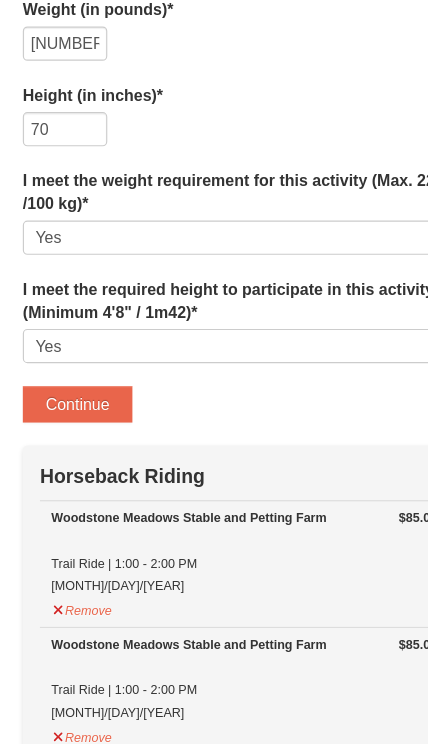 click on "Continue" at bounding box center [68, 355] 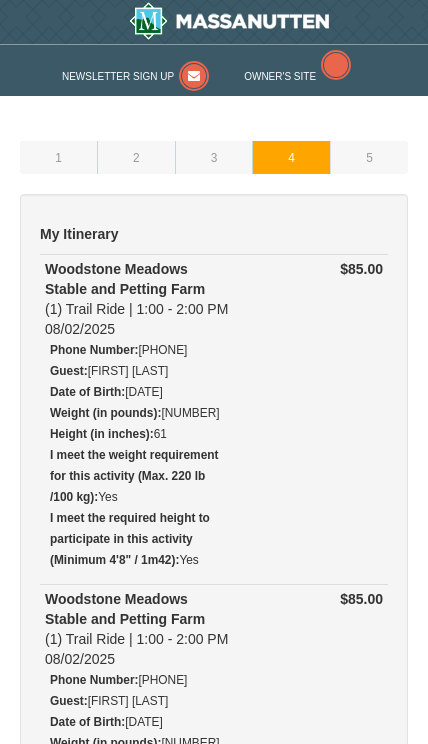 scroll, scrollTop: 0, scrollLeft: 0, axis: both 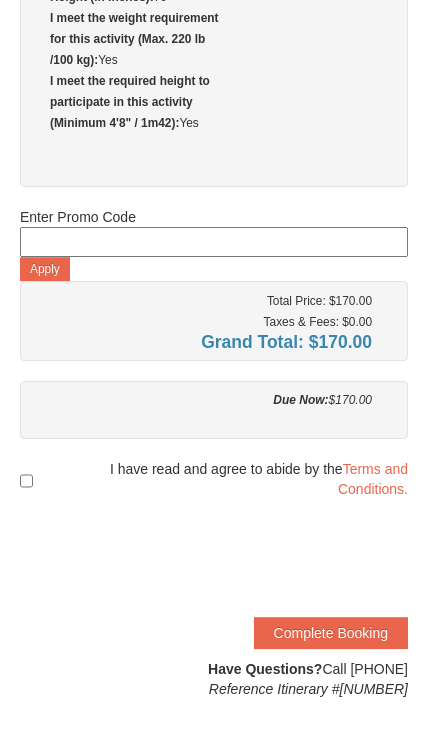click at bounding box center (26, 481) 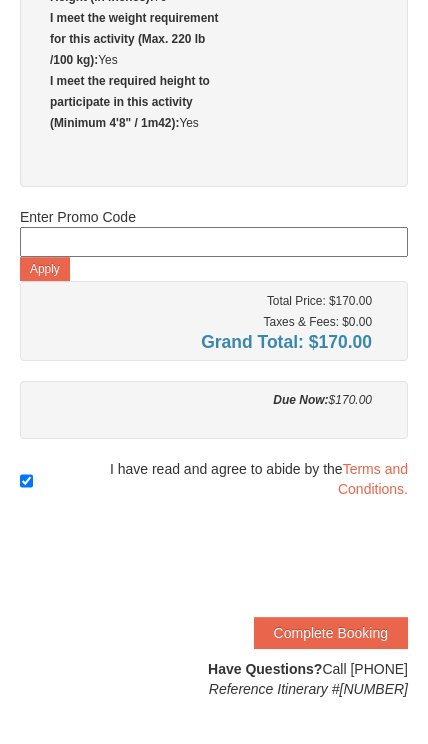 scroll, scrollTop: 777, scrollLeft: 0, axis: vertical 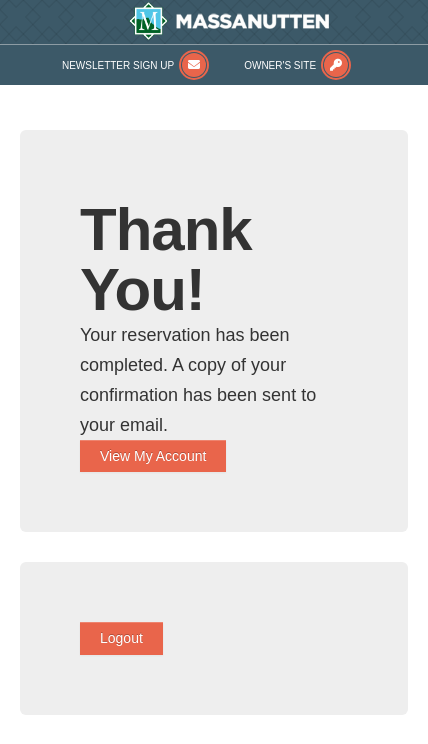 click on "View My Account" at bounding box center [153, 456] 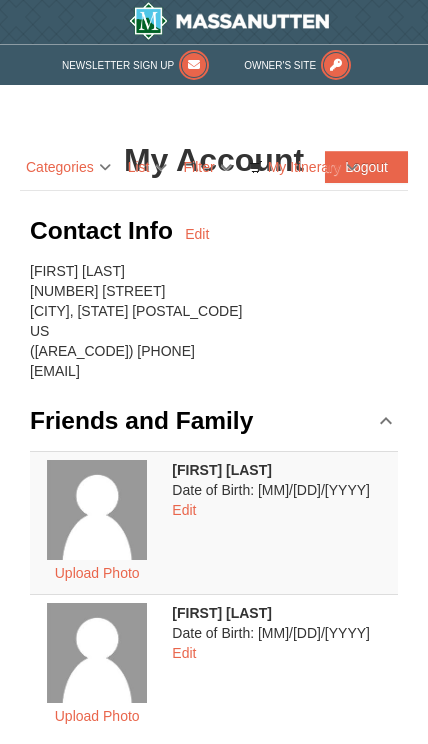 scroll, scrollTop: 0, scrollLeft: 0, axis: both 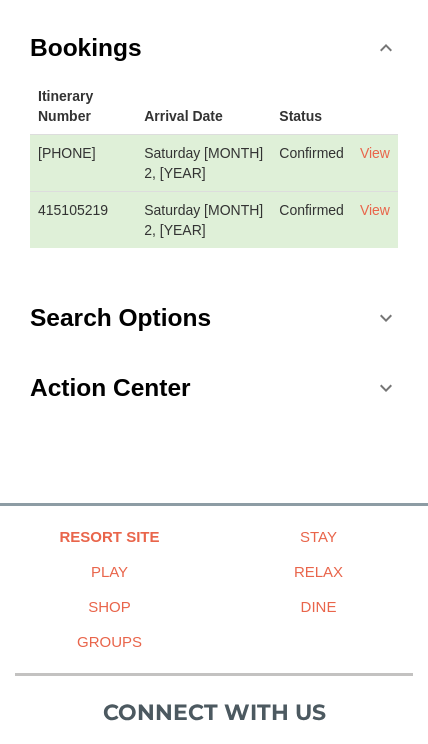 click on "View" at bounding box center [375, 153] 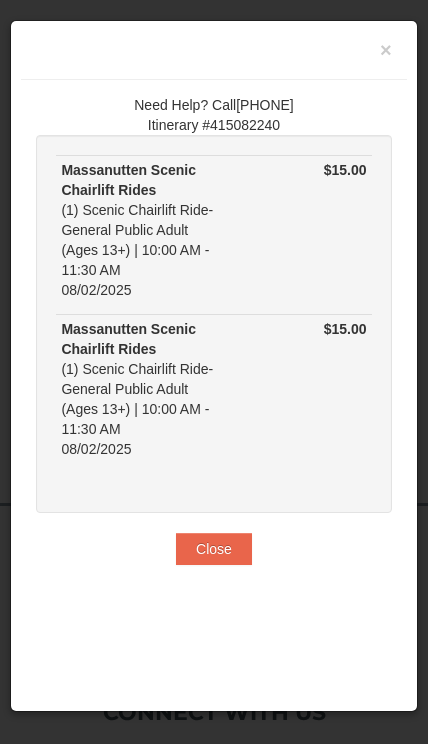 click on "×" at bounding box center [386, 50] 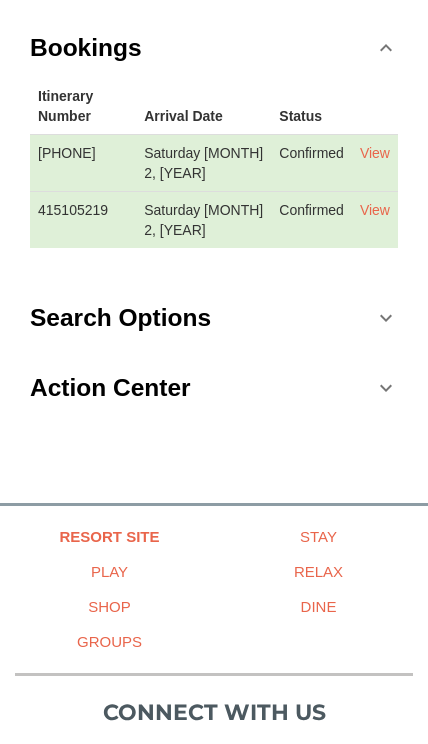 click on "View" at bounding box center (375, 210) 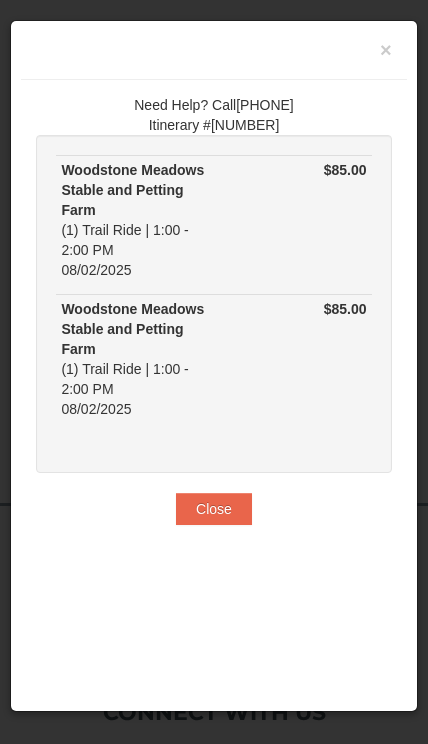 click on "Close" at bounding box center [214, 509] 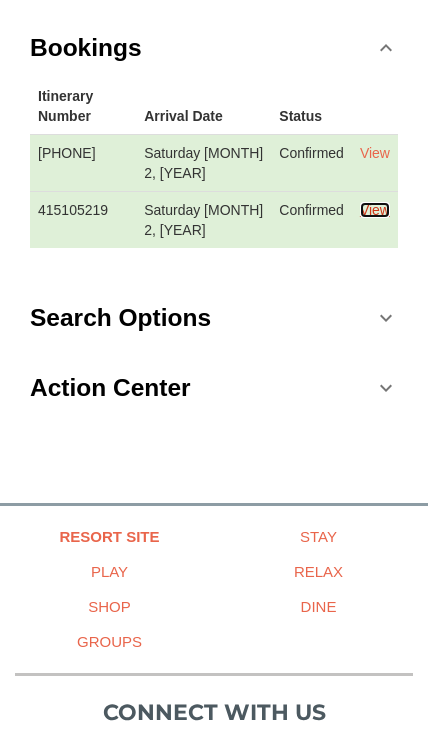 scroll, scrollTop: 872, scrollLeft: 0, axis: vertical 